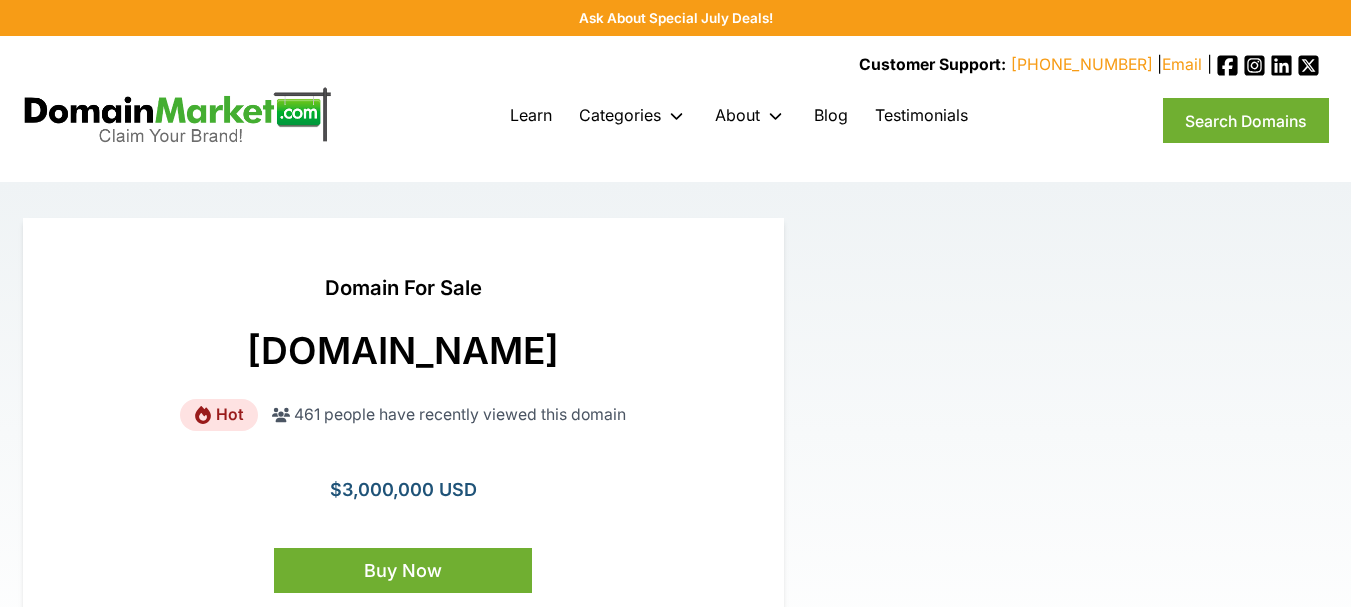 scroll, scrollTop: 0, scrollLeft: 0, axis: both 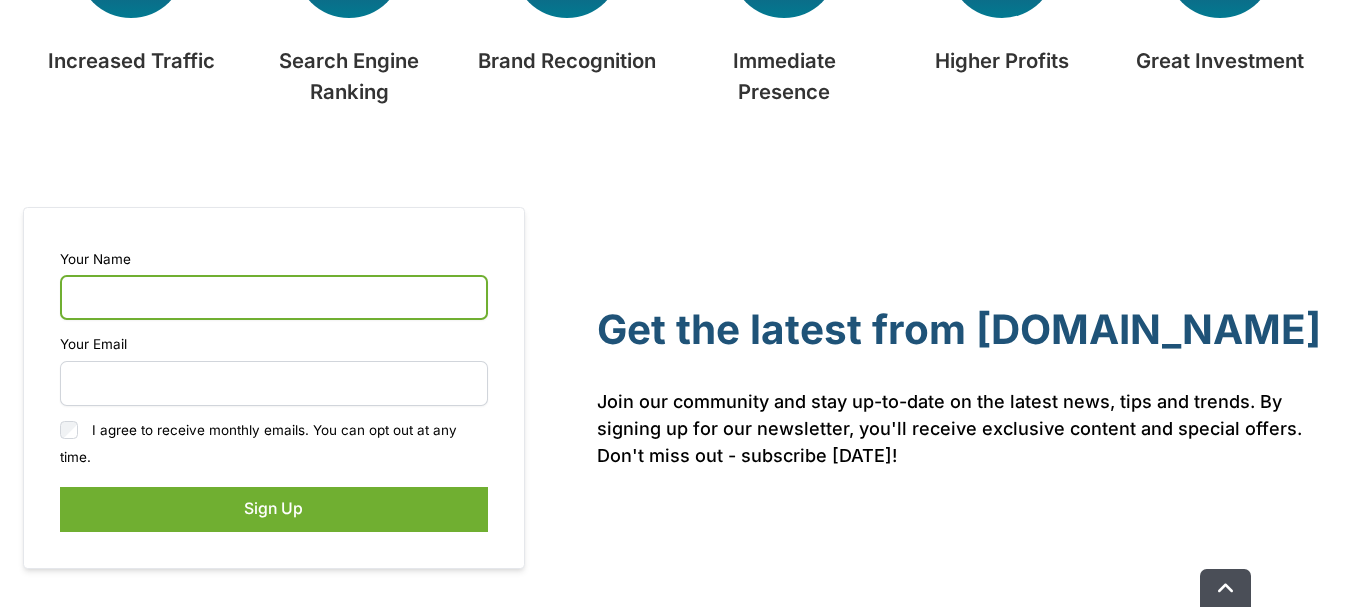 click at bounding box center [274, 297] 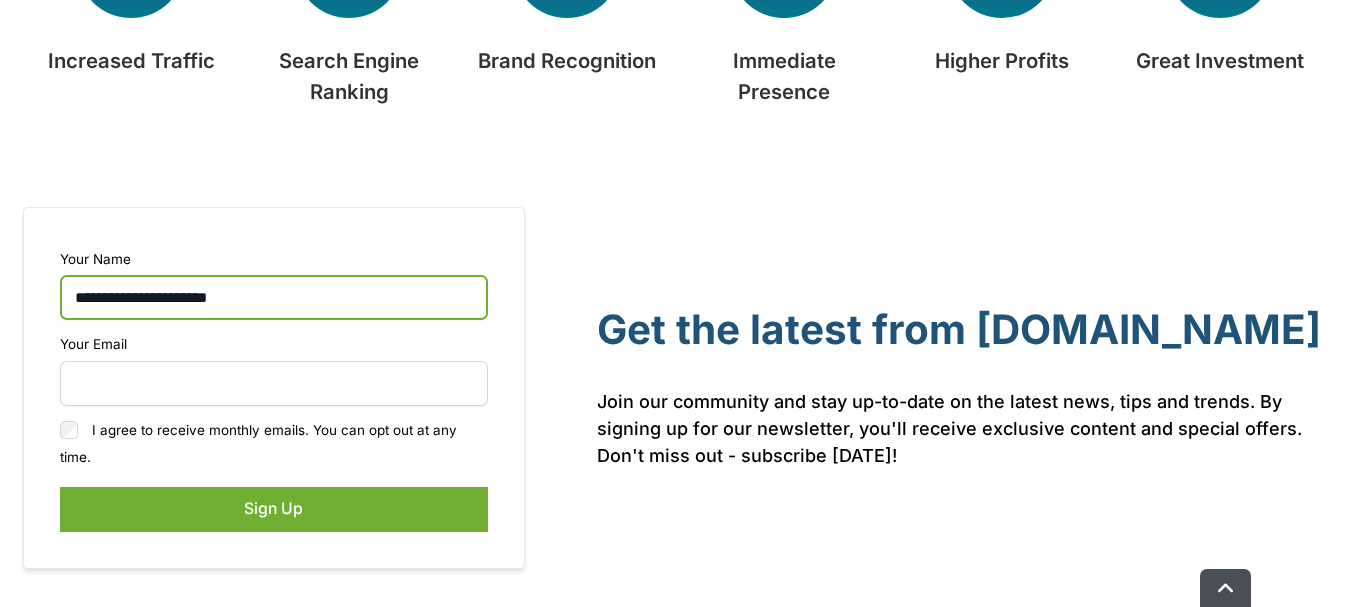 type on "**********" 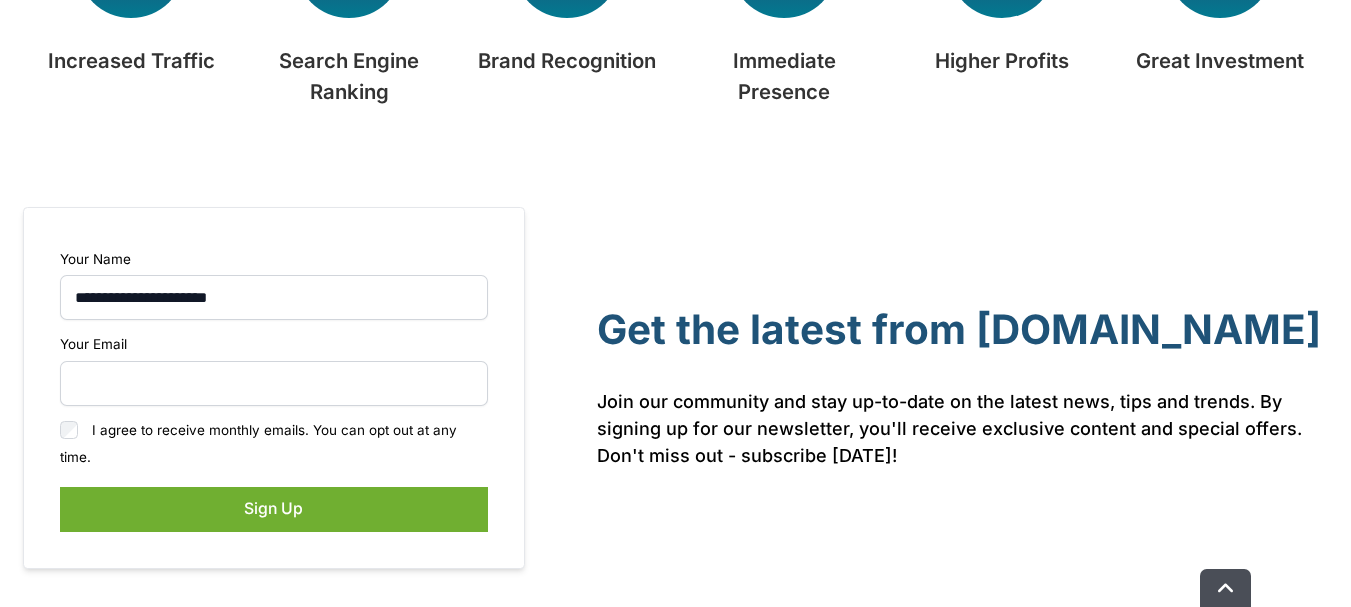 click on "Your Email" at bounding box center (274, 367) 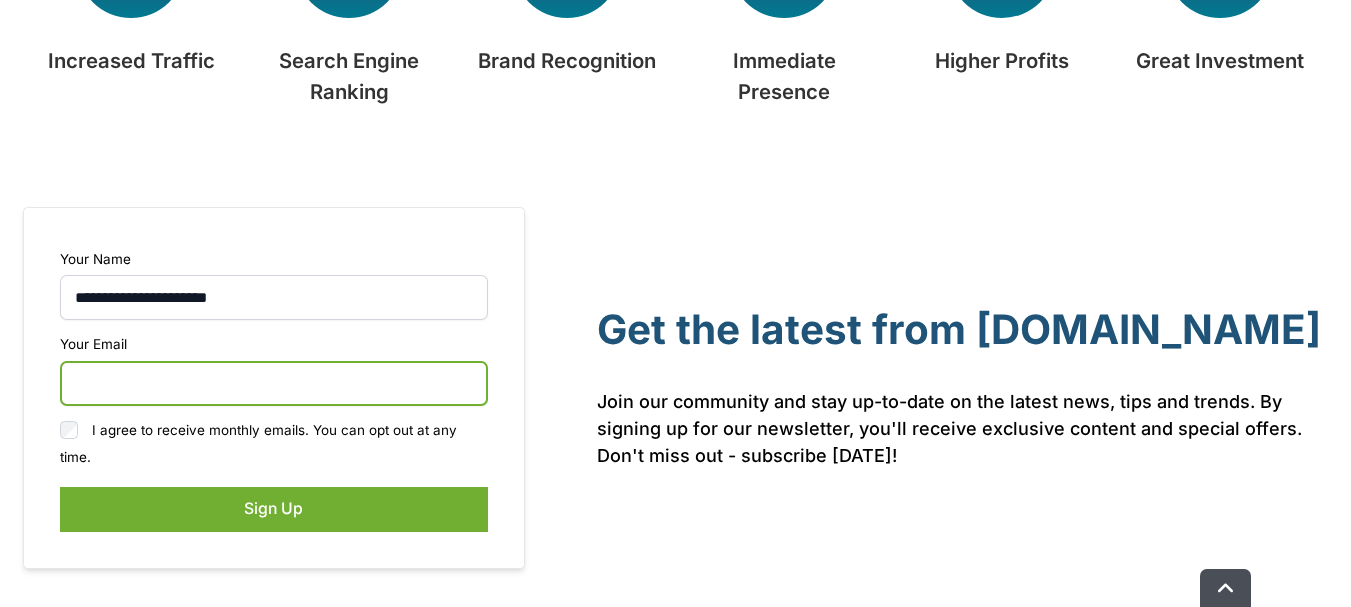 click at bounding box center [274, 383] 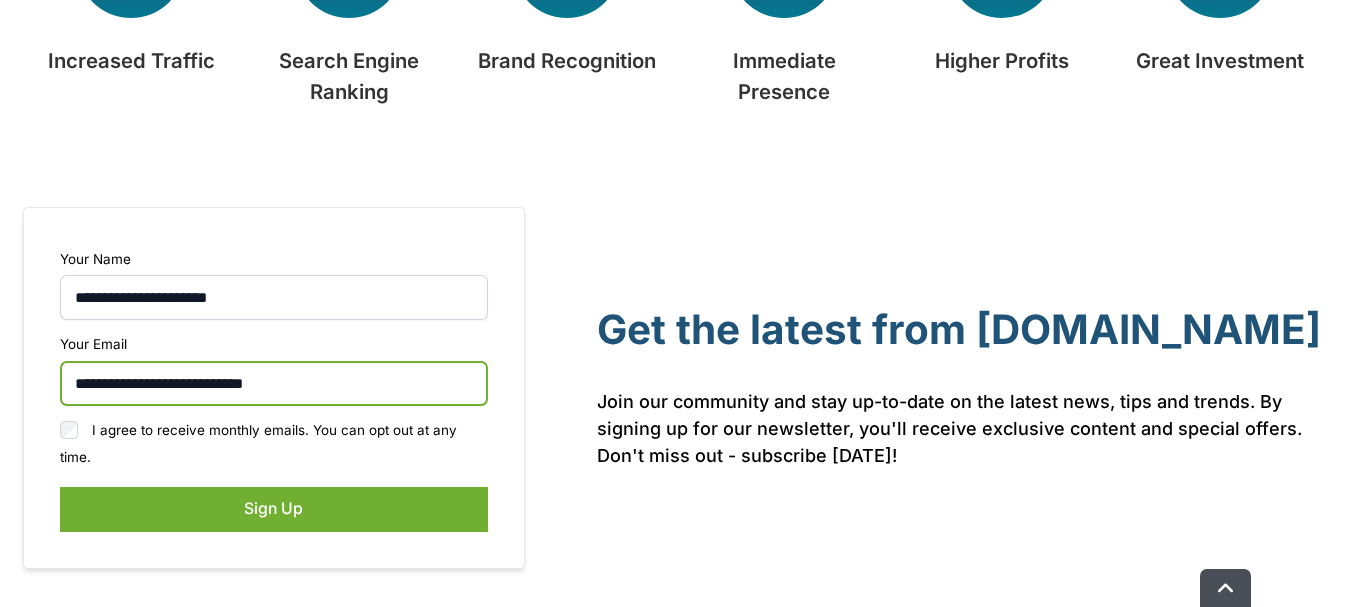 type on "**********" 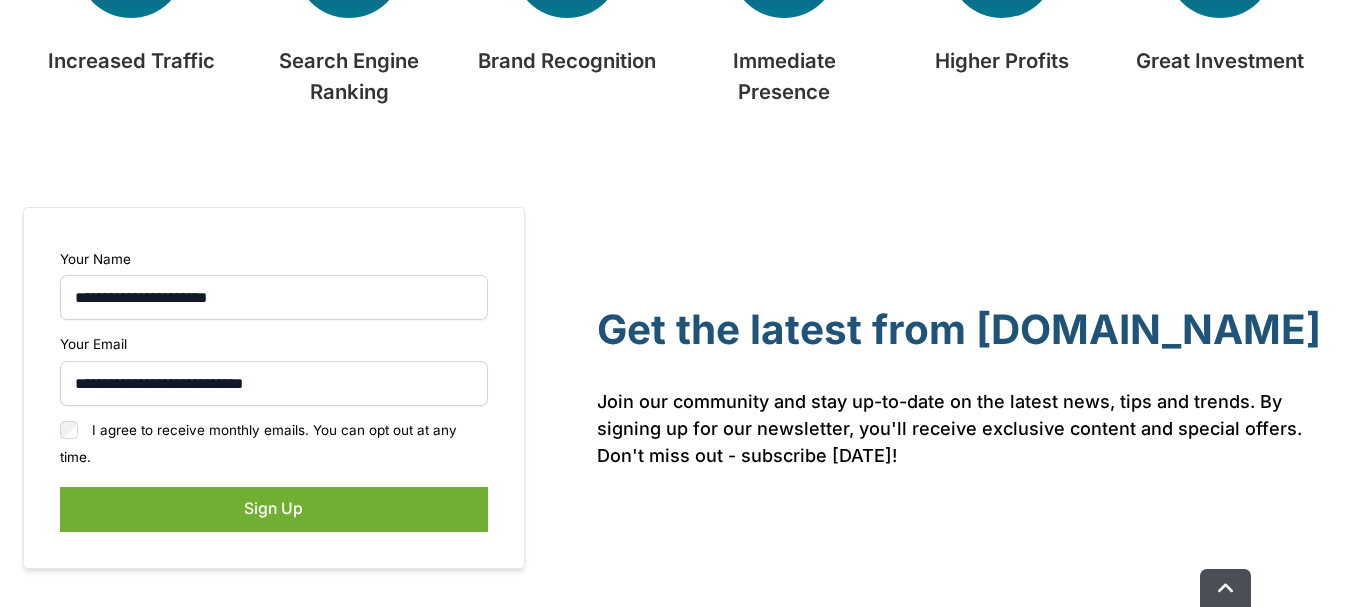 click on "I agree to receive monthly emails. You can opt out at any time." at bounding box center (258, 443) 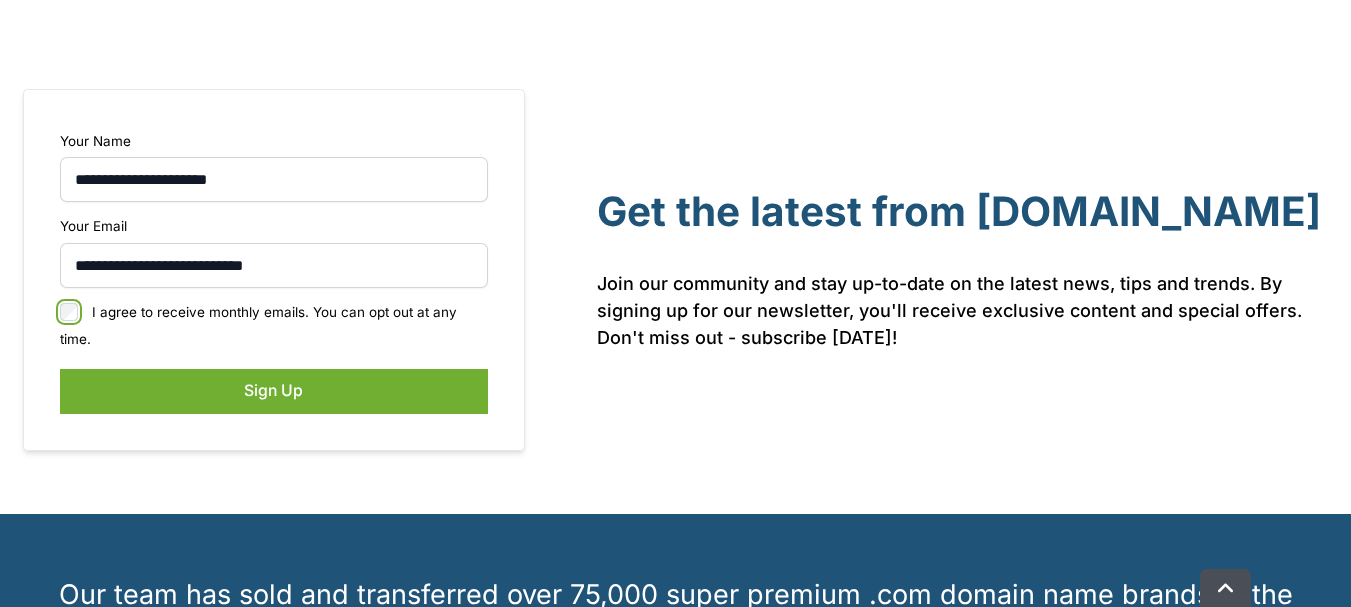 scroll, scrollTop: 1264, scrollLeft: 0, axis: vertical 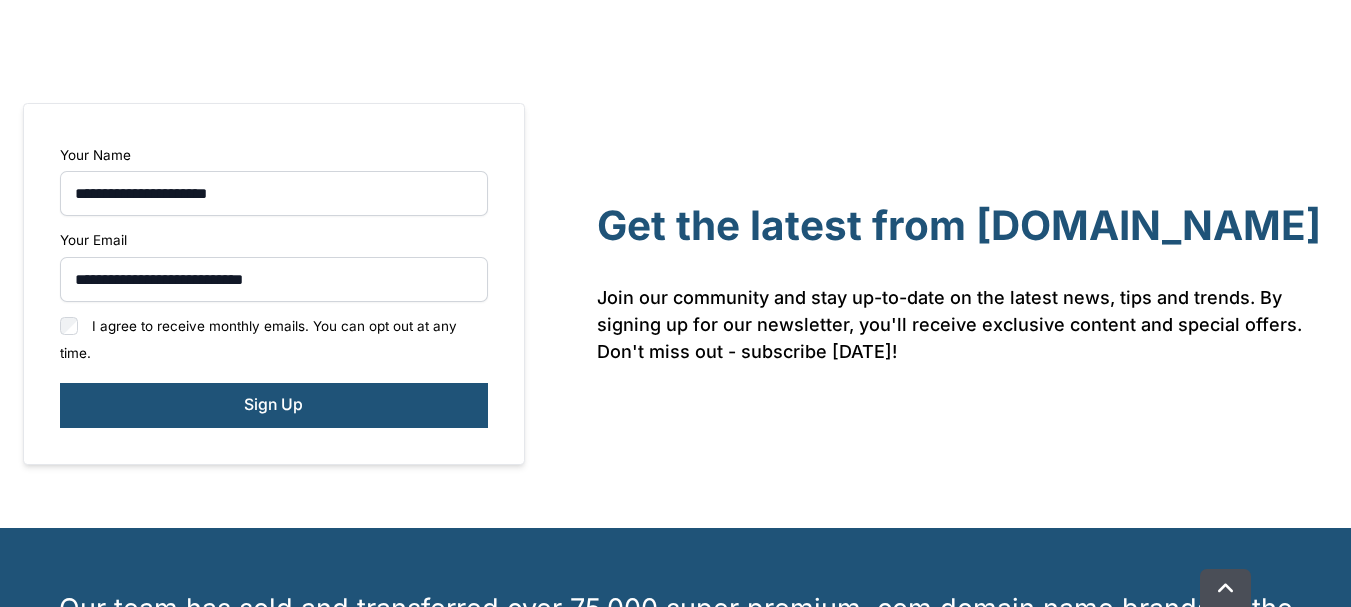 click on "Sign Up" at bounding box center (274, 405) 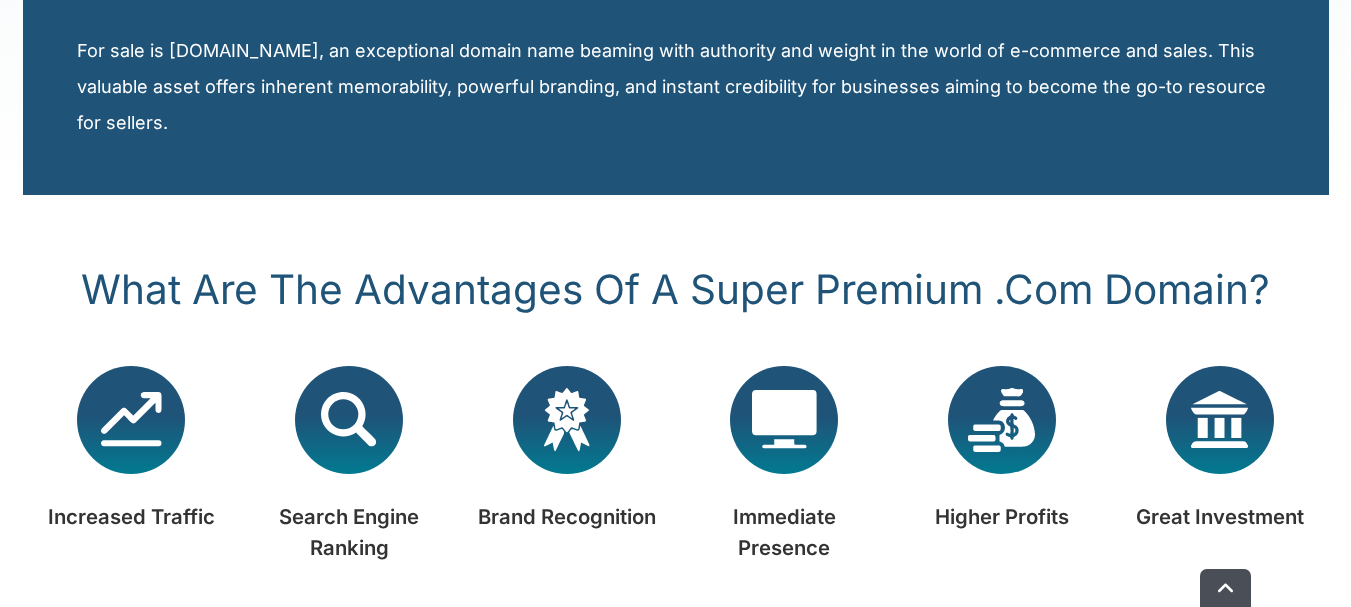 scroll, scrollTop: 664, scrollLeft: 0, axis: vertical 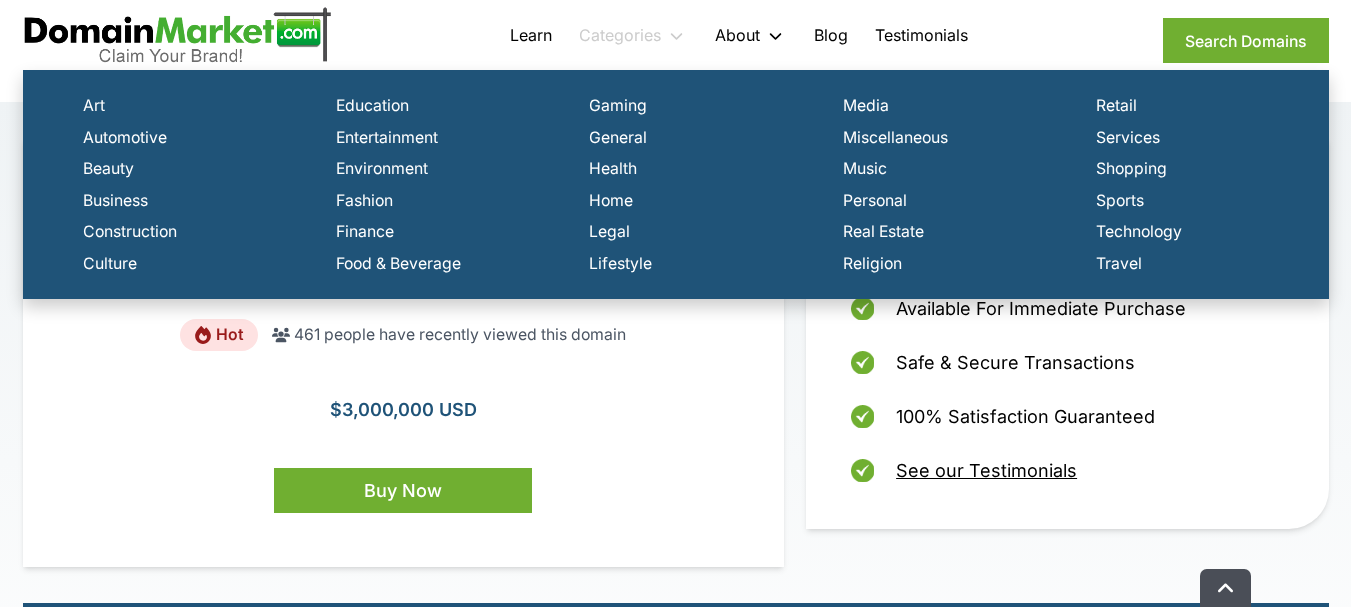 click 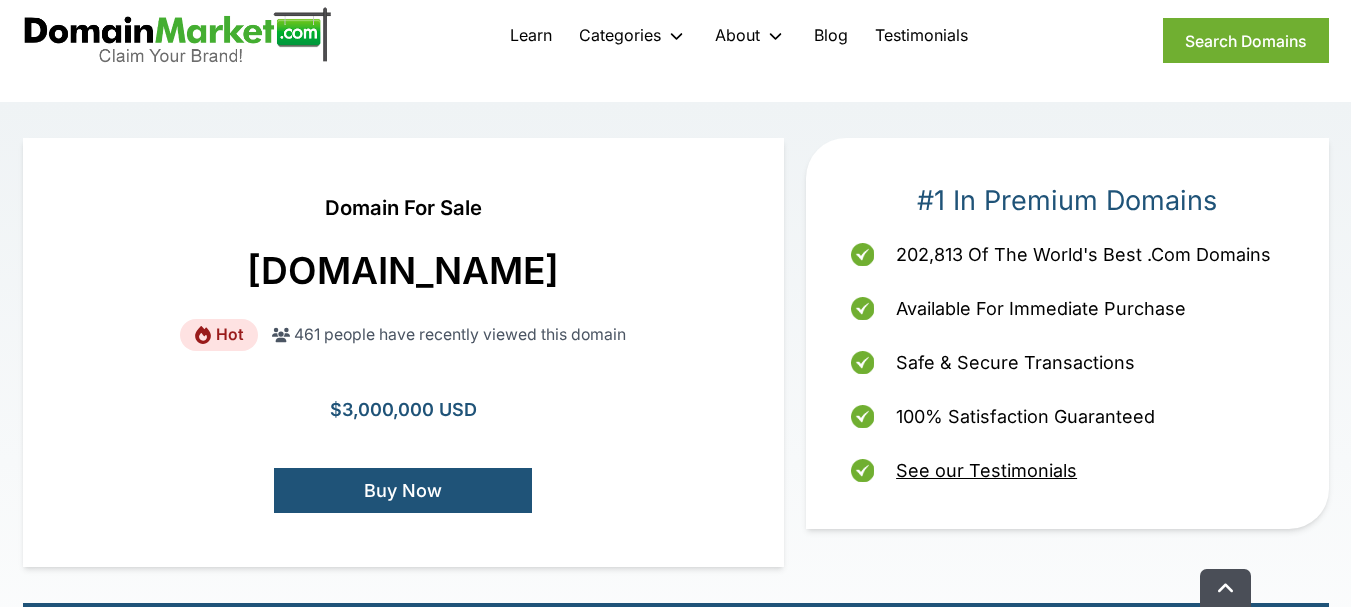click on "Buy Now" at bounding box center [403, 490] 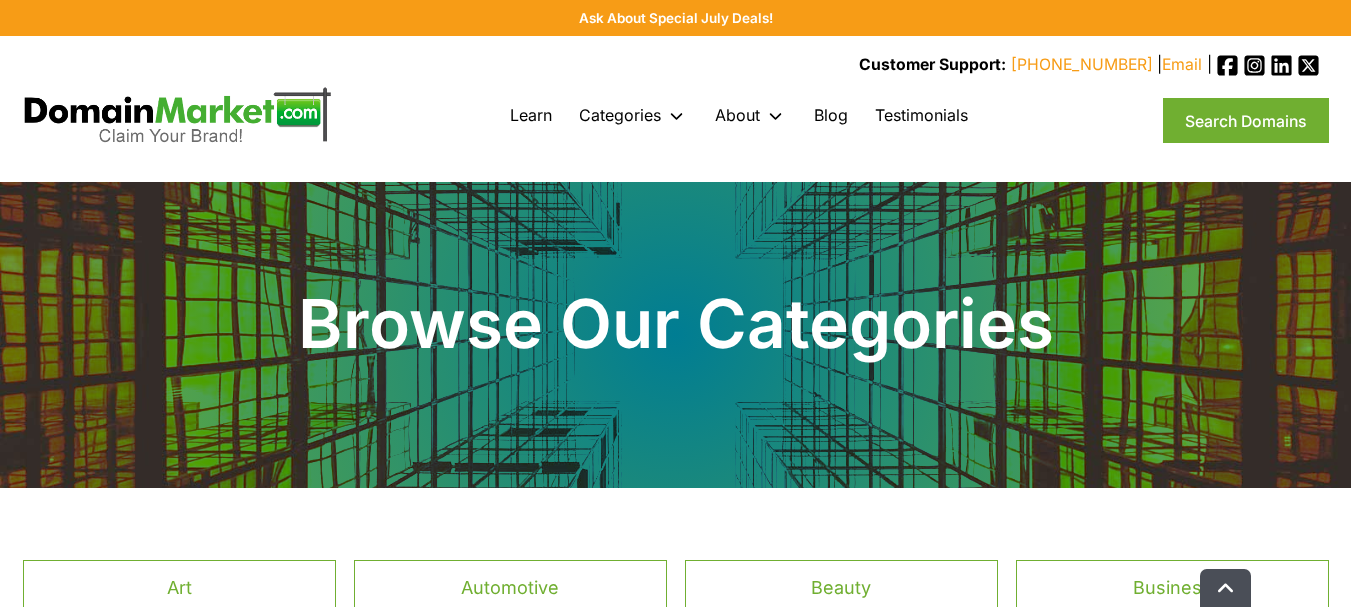 scroll, scrollTop: 0, scrollLeft: 0, axis: both 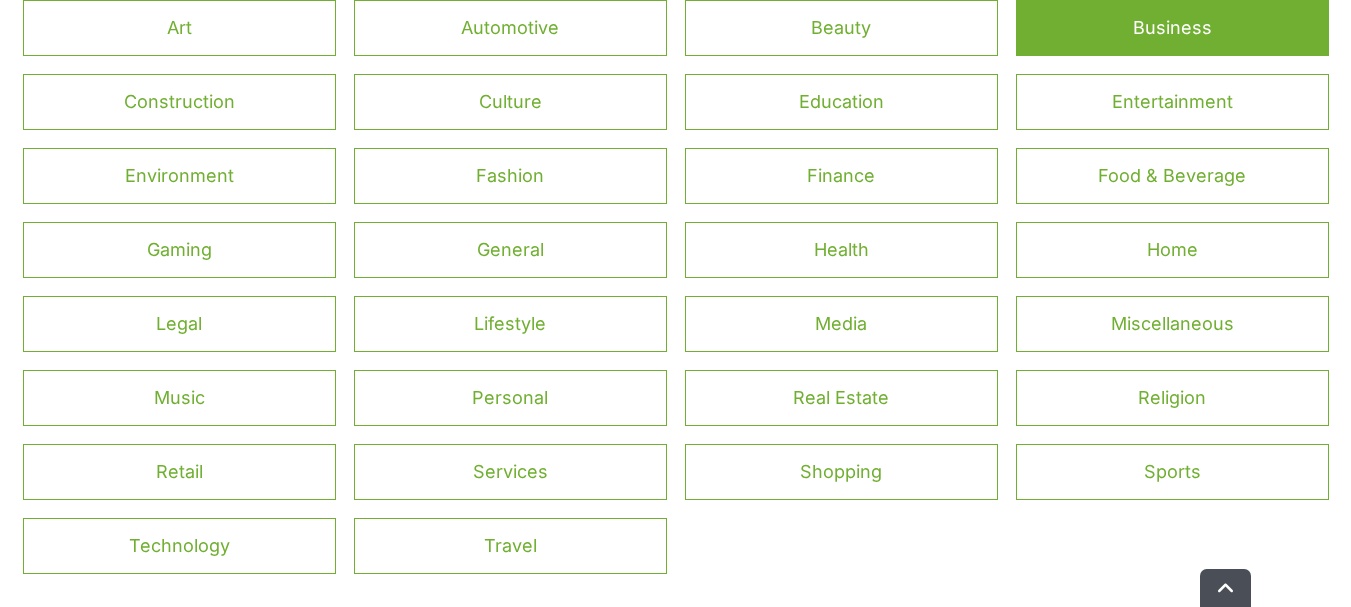 click on "Business" at bounding box center [1172, 28] 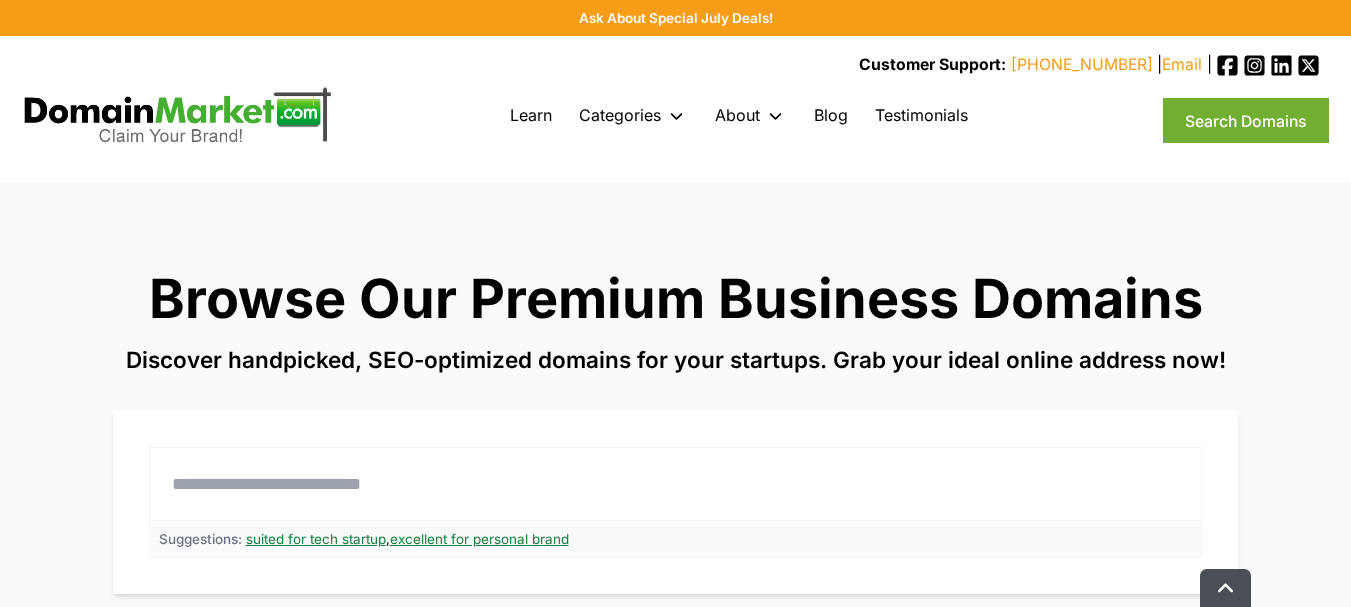 scroll, scrollTop: 0, scrollLeft: 0, axis: both 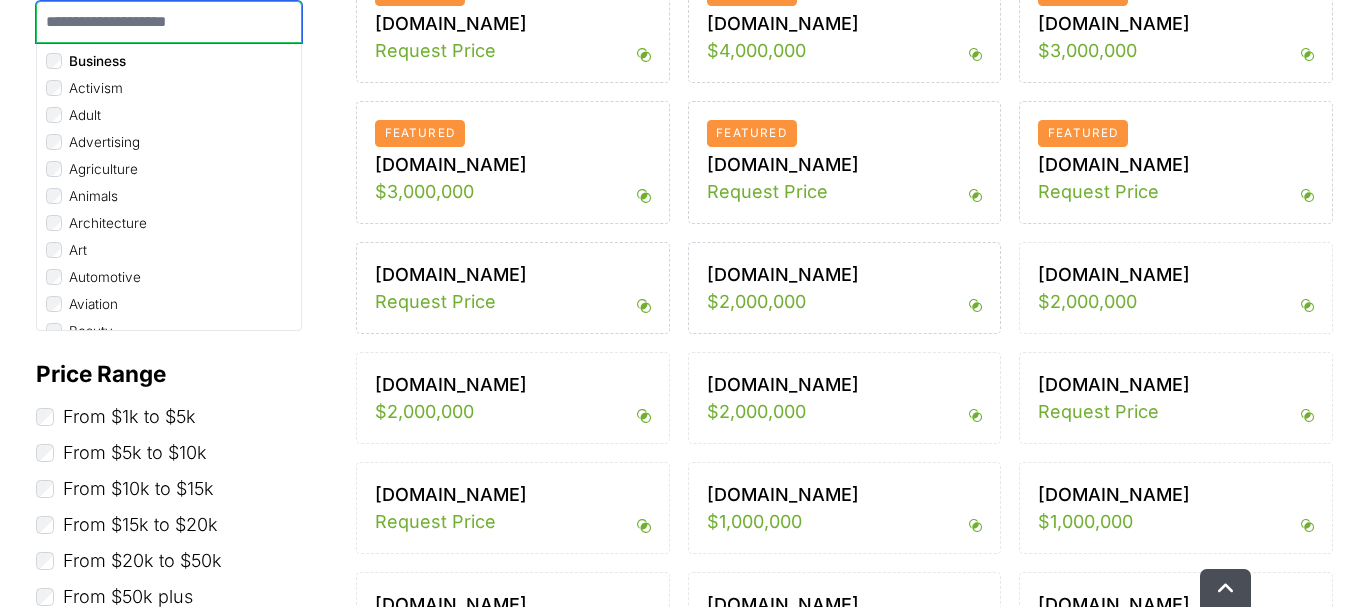 click at bounding box center (169, 22) 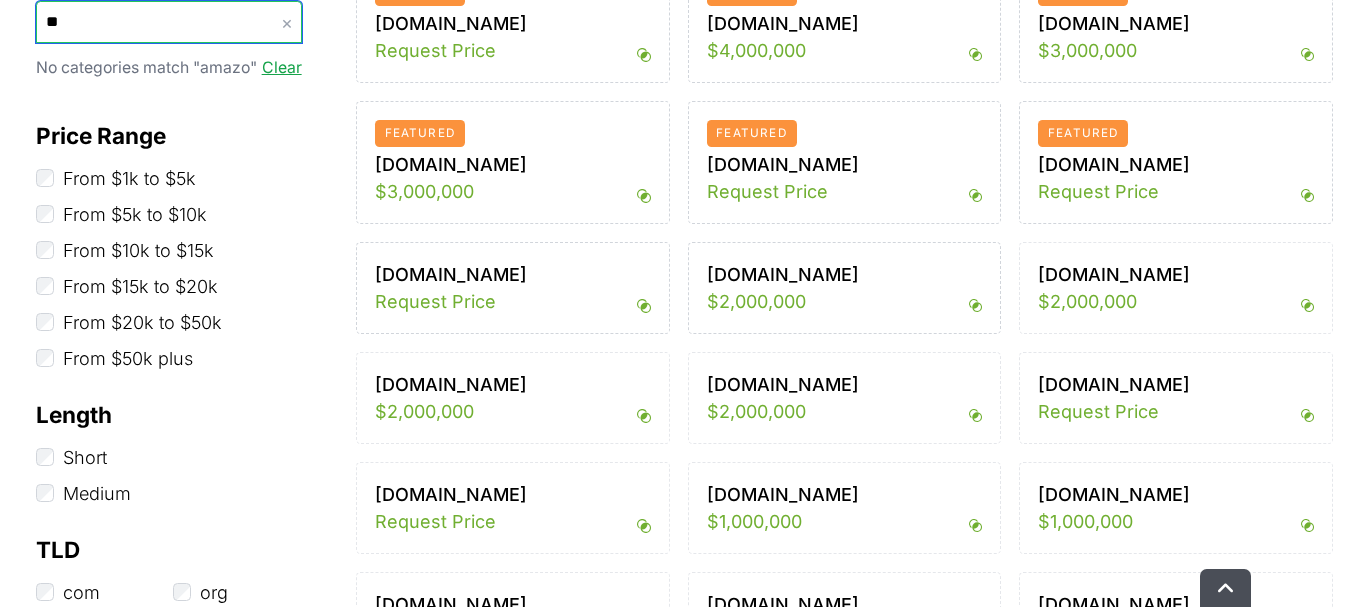 type on "*" 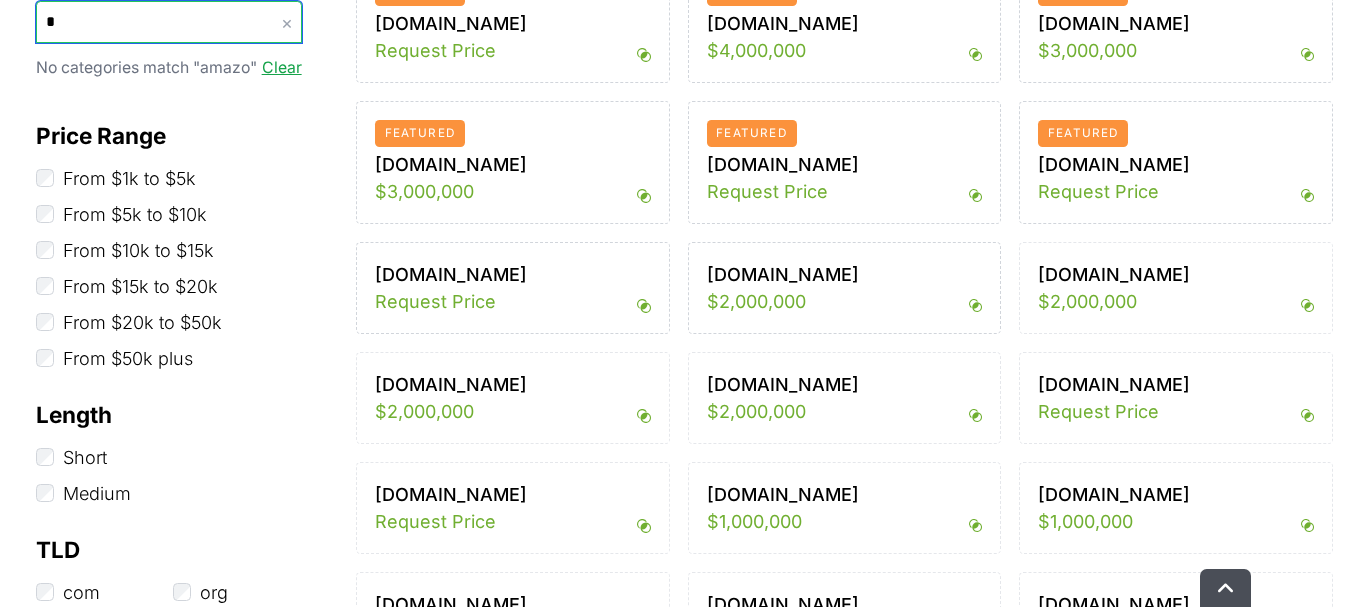 type 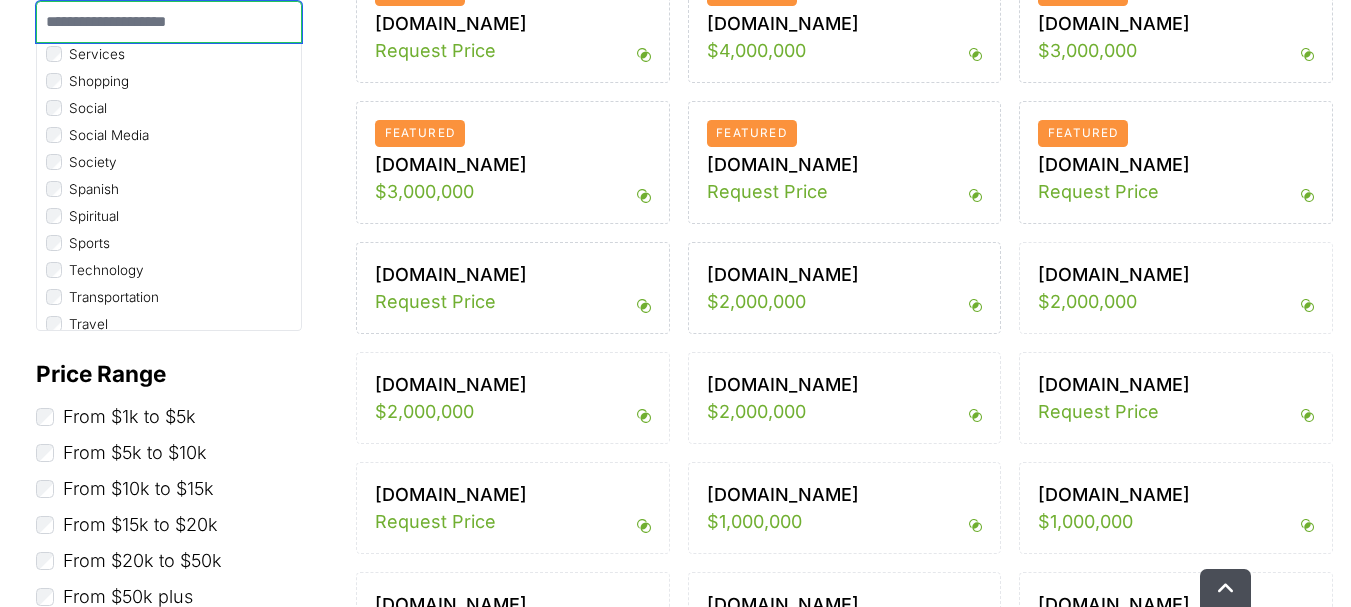 scroll, scrollTop: 2638, scrollLeft: 0, axis: vertical 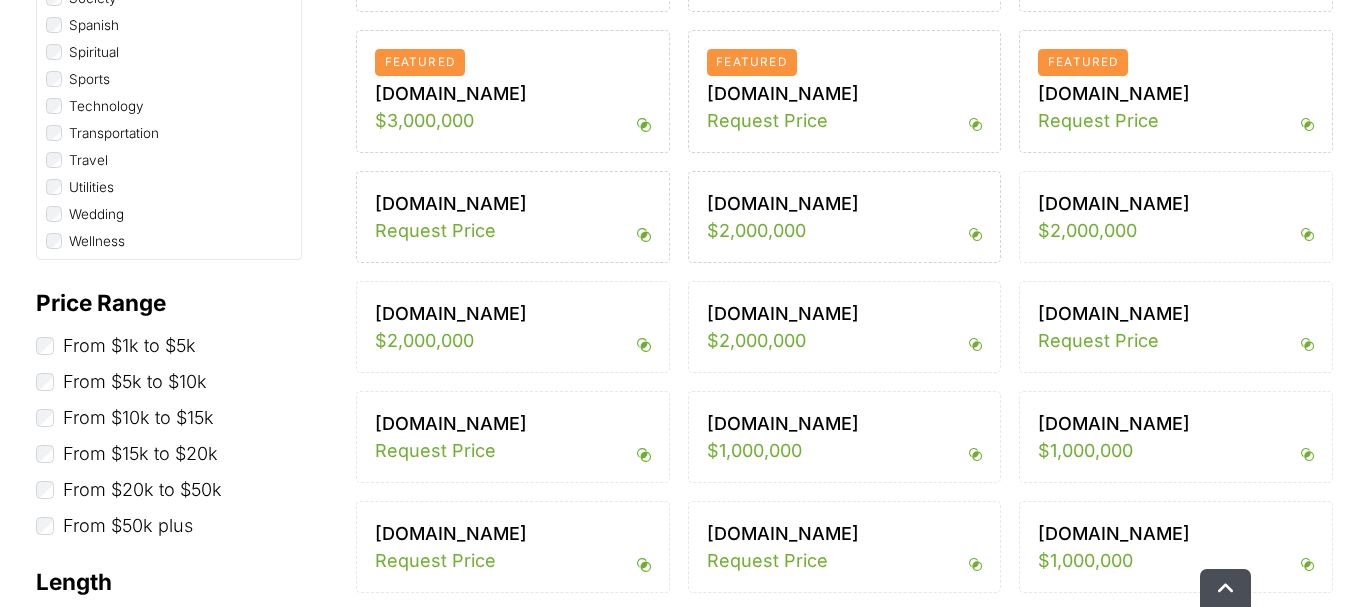 click on "DailyBriefing.com" at bounding box center (1176, 93) 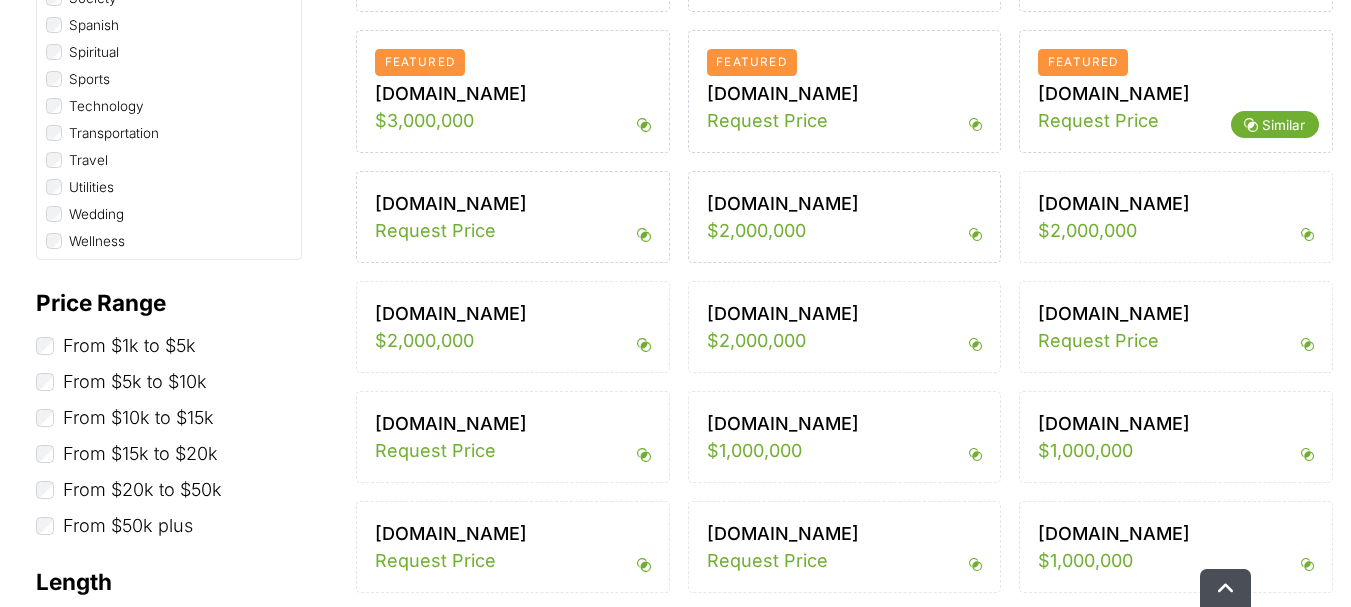 click on "Similar" at bounding box center [1283, 125] 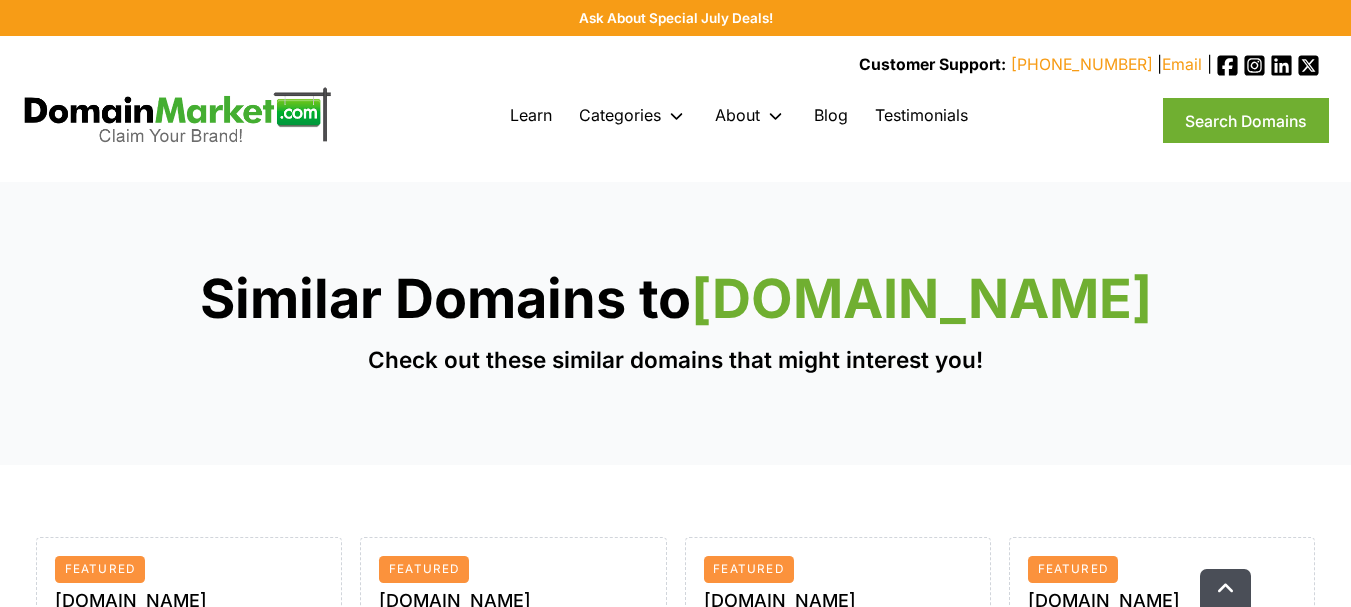 scroll, scrollTop: 0, scrollLeft: 0, axis: both 